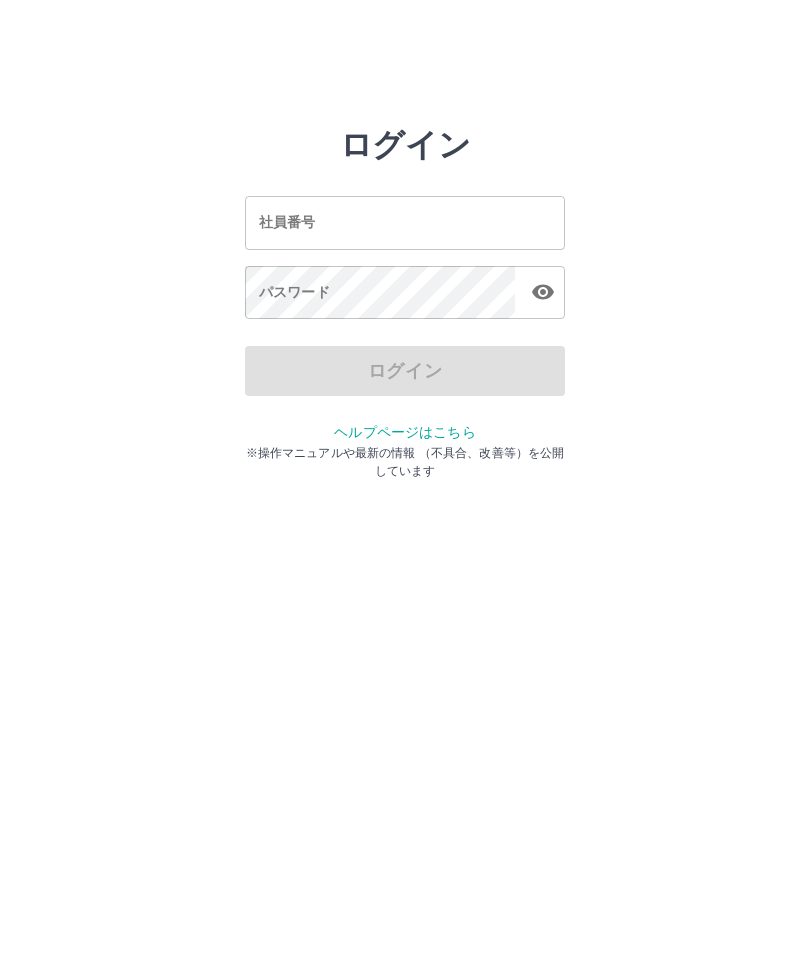 scroll, scrollTop: 0, scrollLeft: 0, axis: both 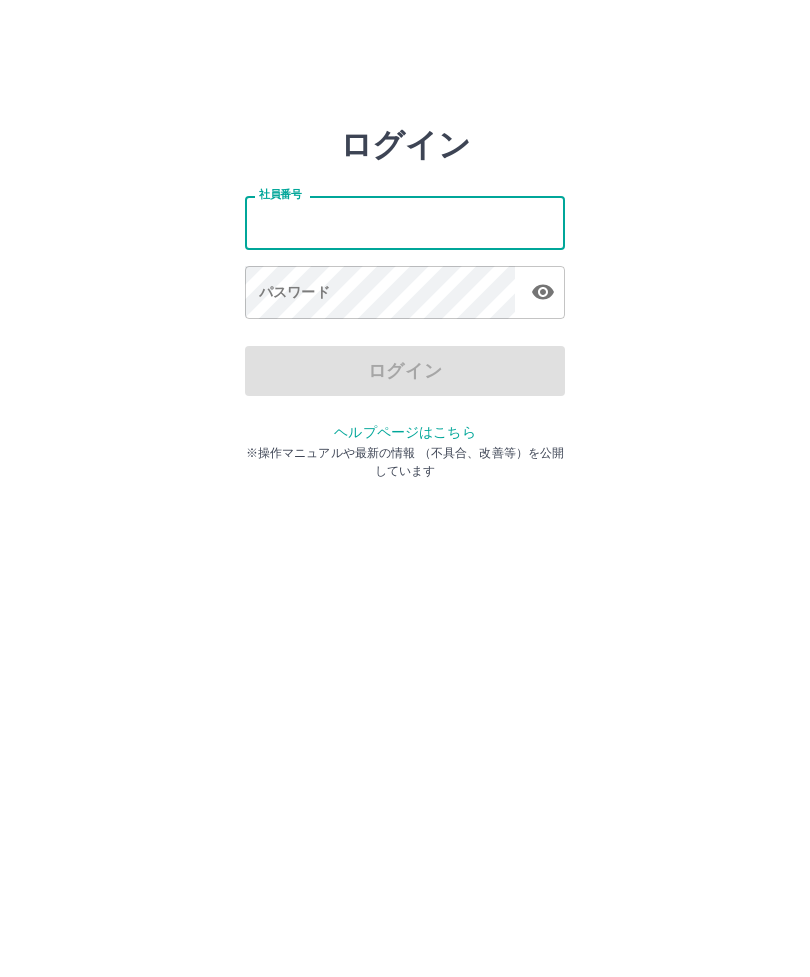 click on "社員番号" at bounding box center [405, 222] 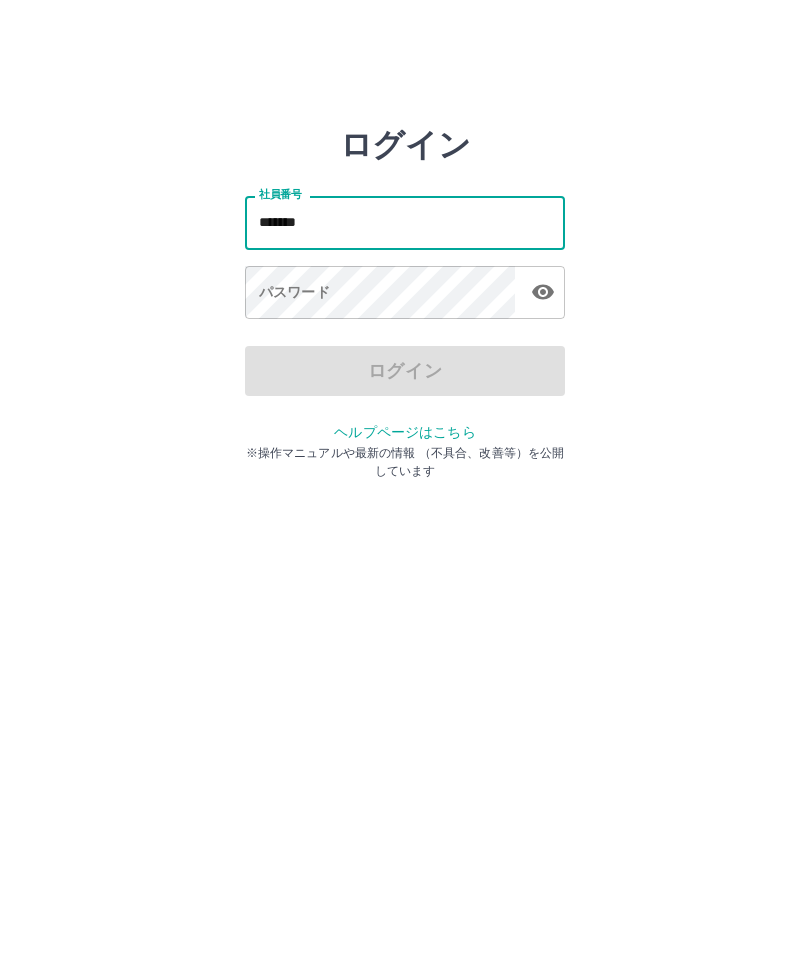 type on "*******" 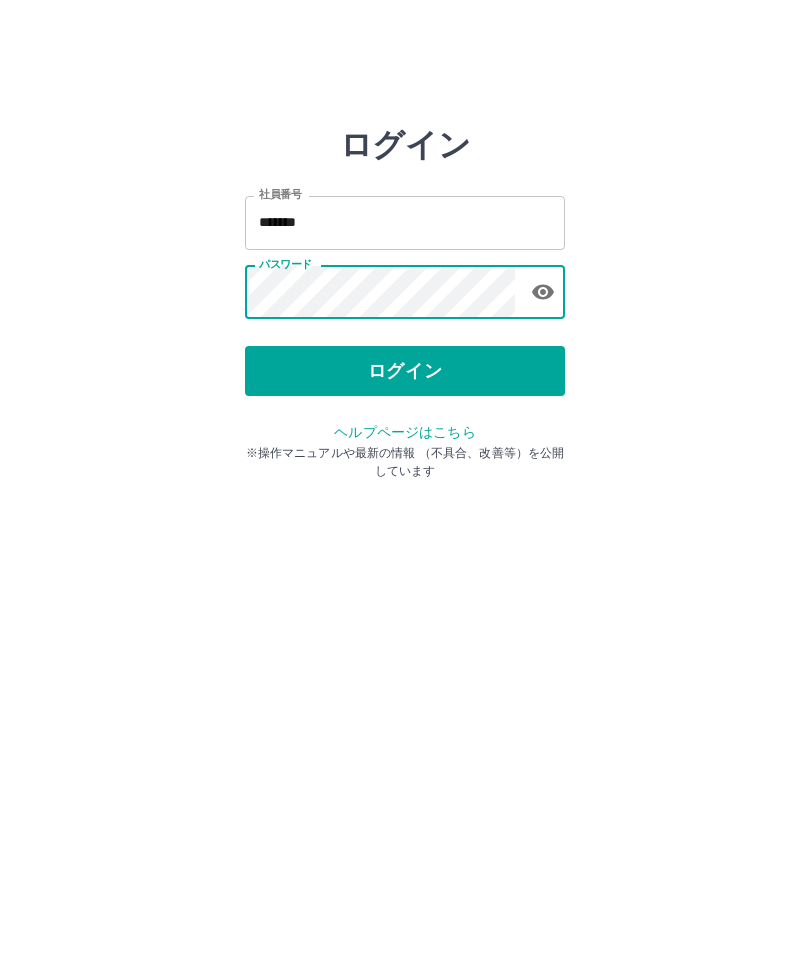 click on "ログイン" at bounding box center [405, 371] 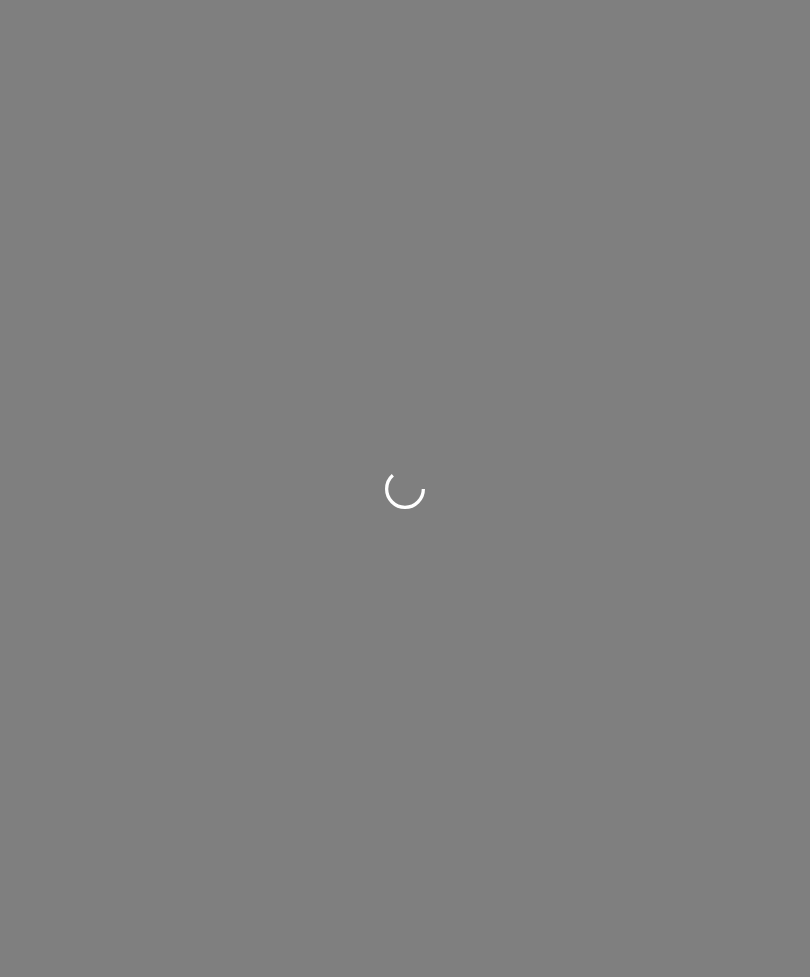 scroll, scrollTop: 0, scrollLeft: 0, axis: both 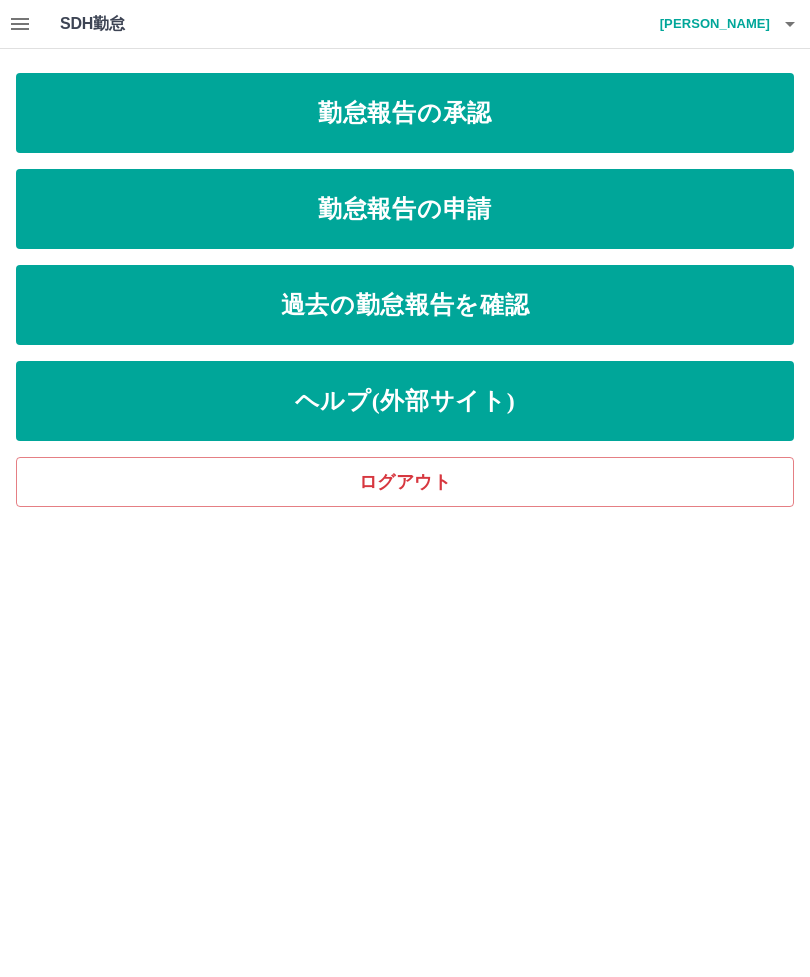 click on "勤怠報告の申請" at bounding box center (405, 209) 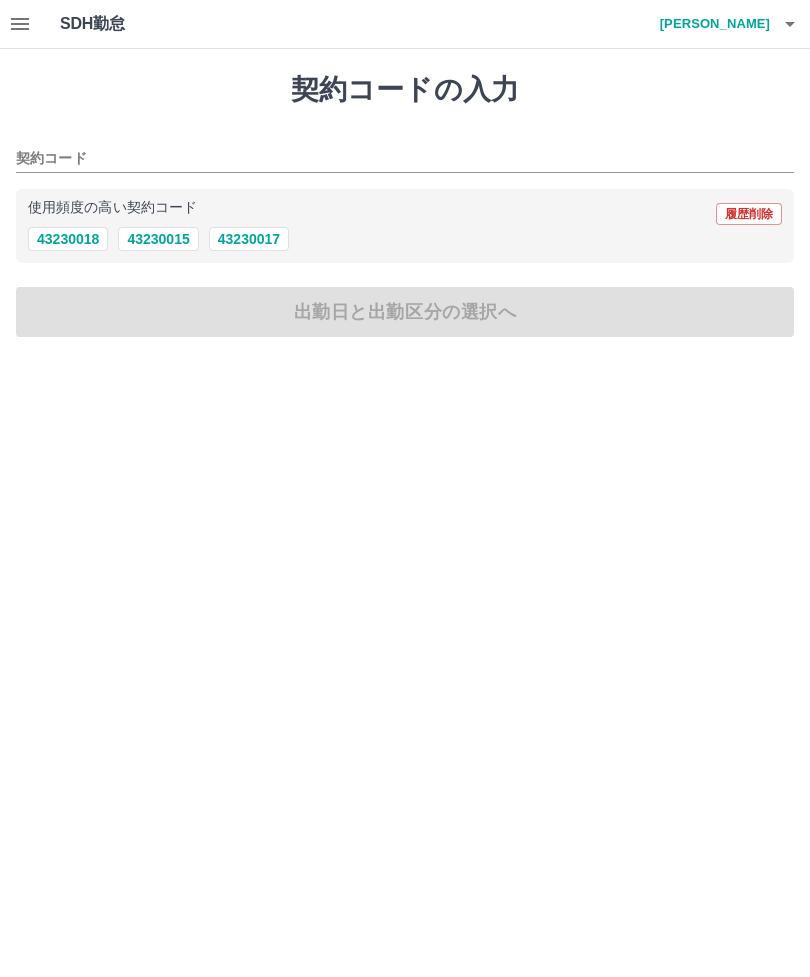 click on "43230017" at bounding box center [249, 239] 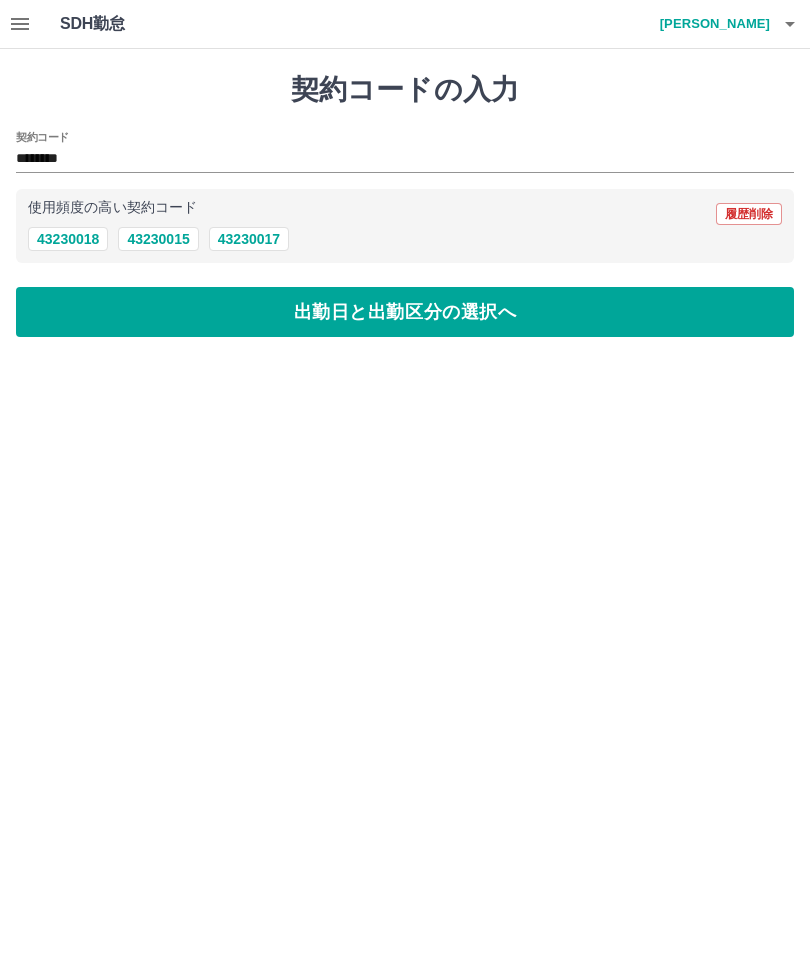 click on "出勤日と出勤区分の選択へ" at bounding box center [405, 312] 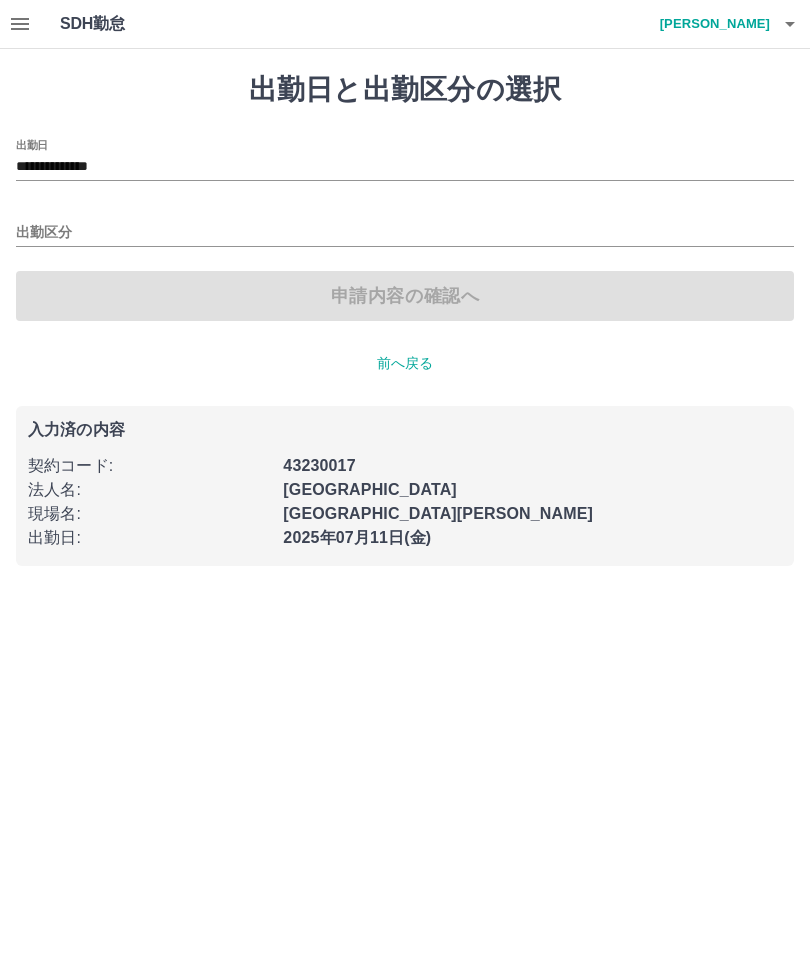 click on "出勤区分" at bounding box center (405, 233) 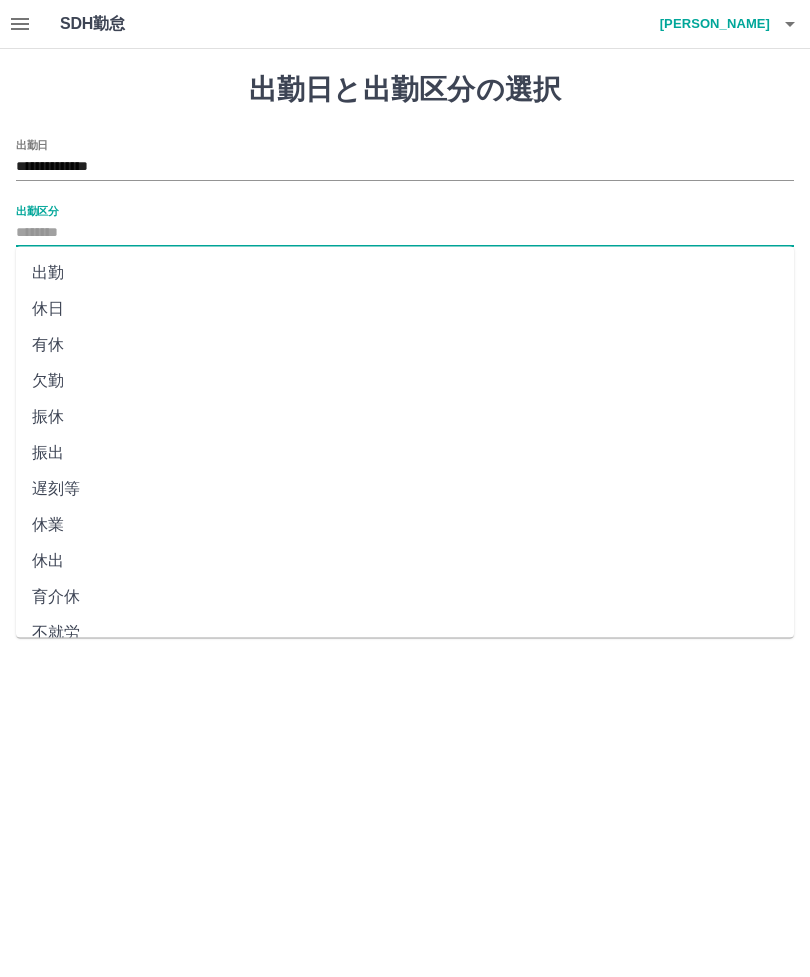 click on "出勤" at bounding box center [405, 273] 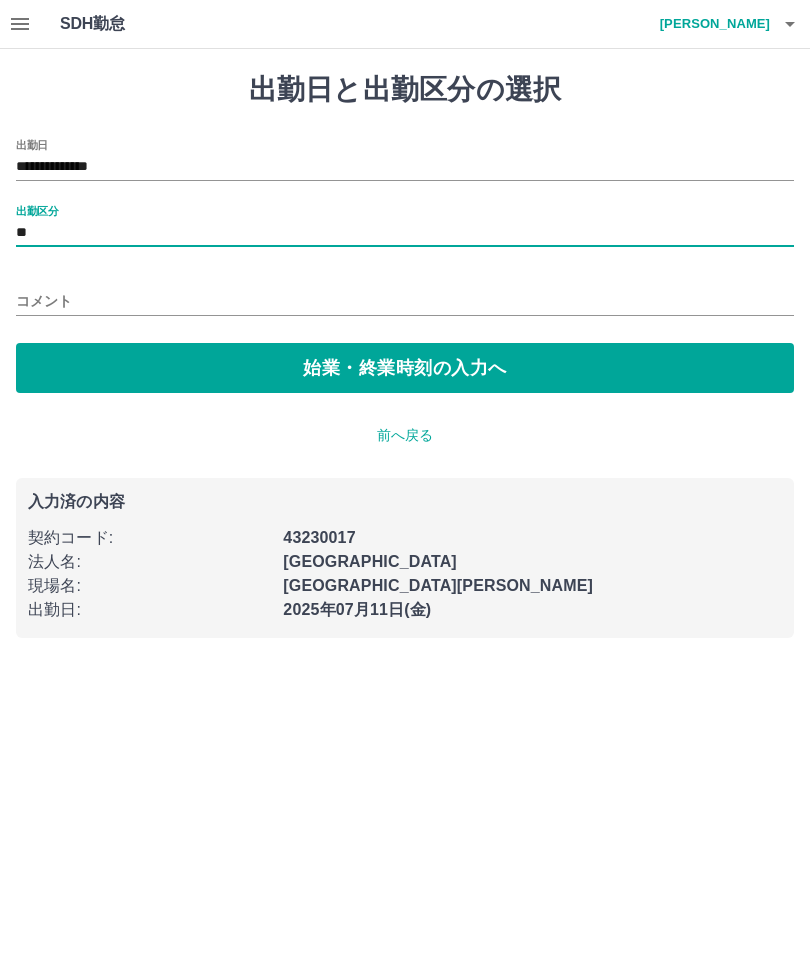 click on "始業・終業時刻の入力へ" at bounding box center [405, 368] 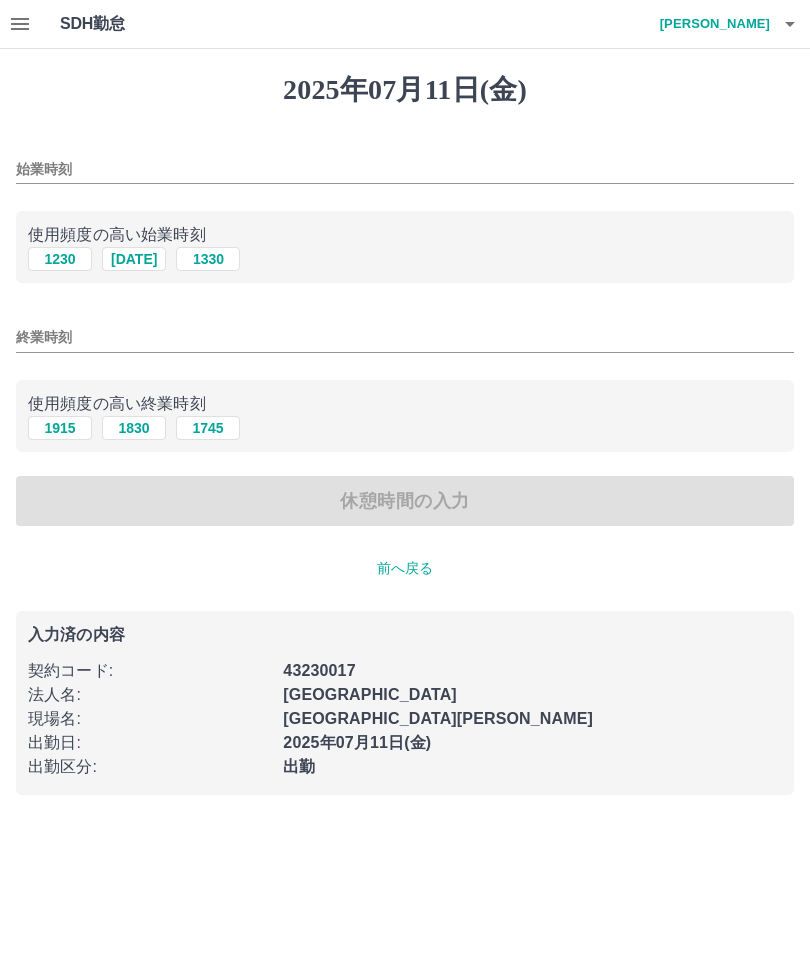click on "1320" at bounding box center (134, 259) 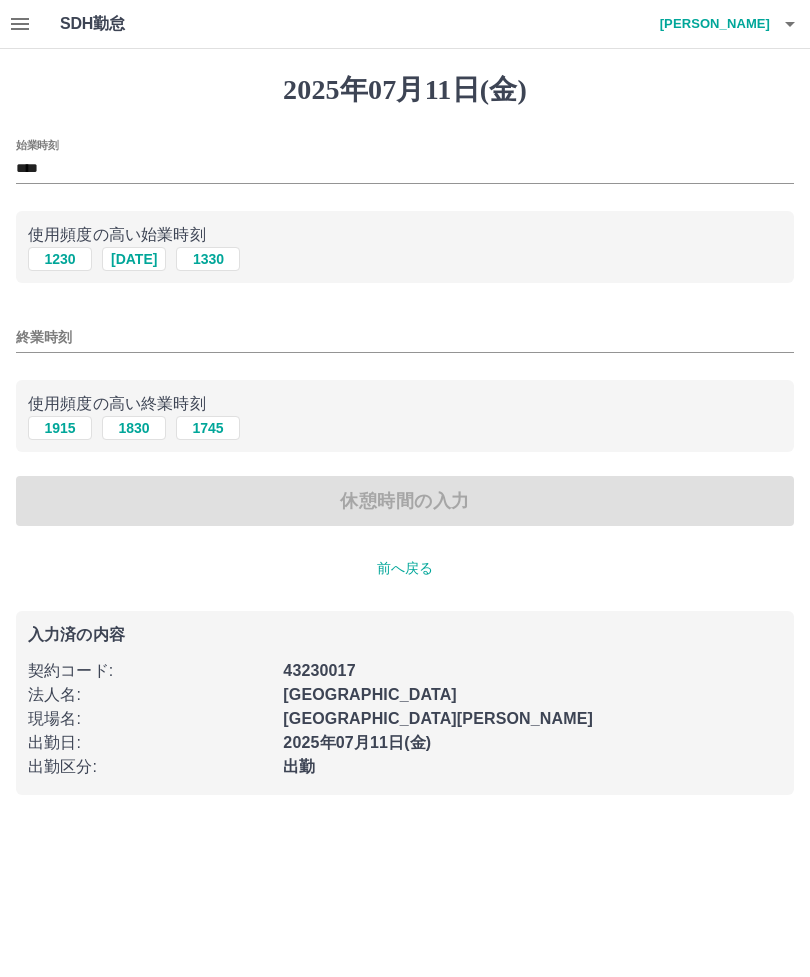 click on "終業時刻" at bounding box center [405, 337] 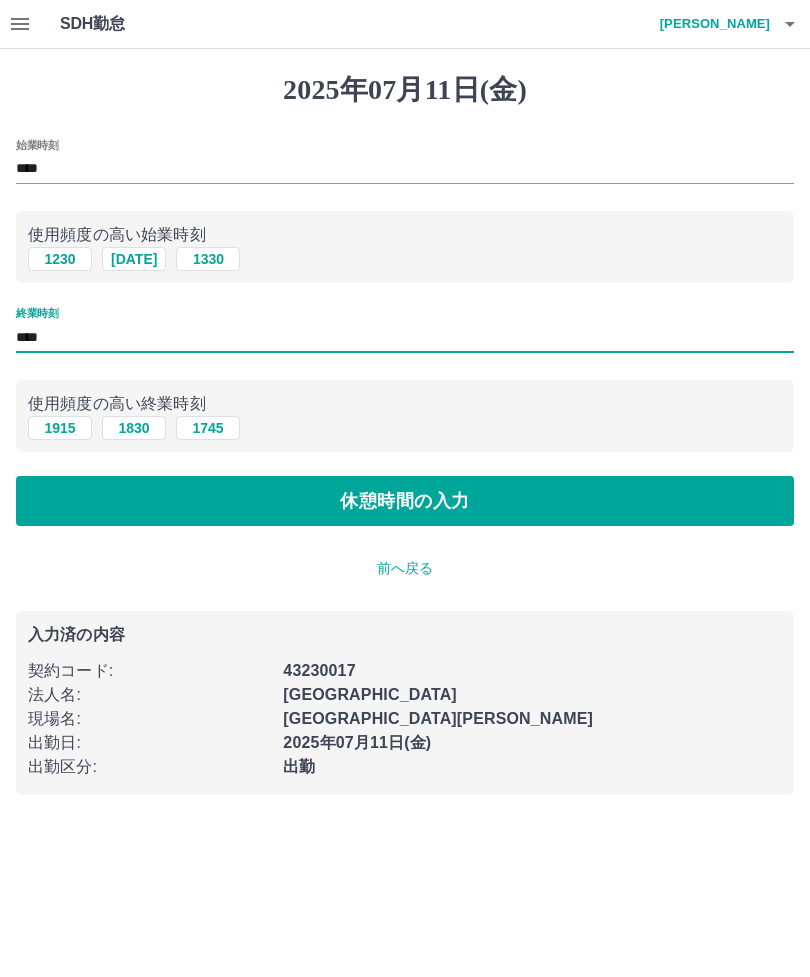 type on "****" 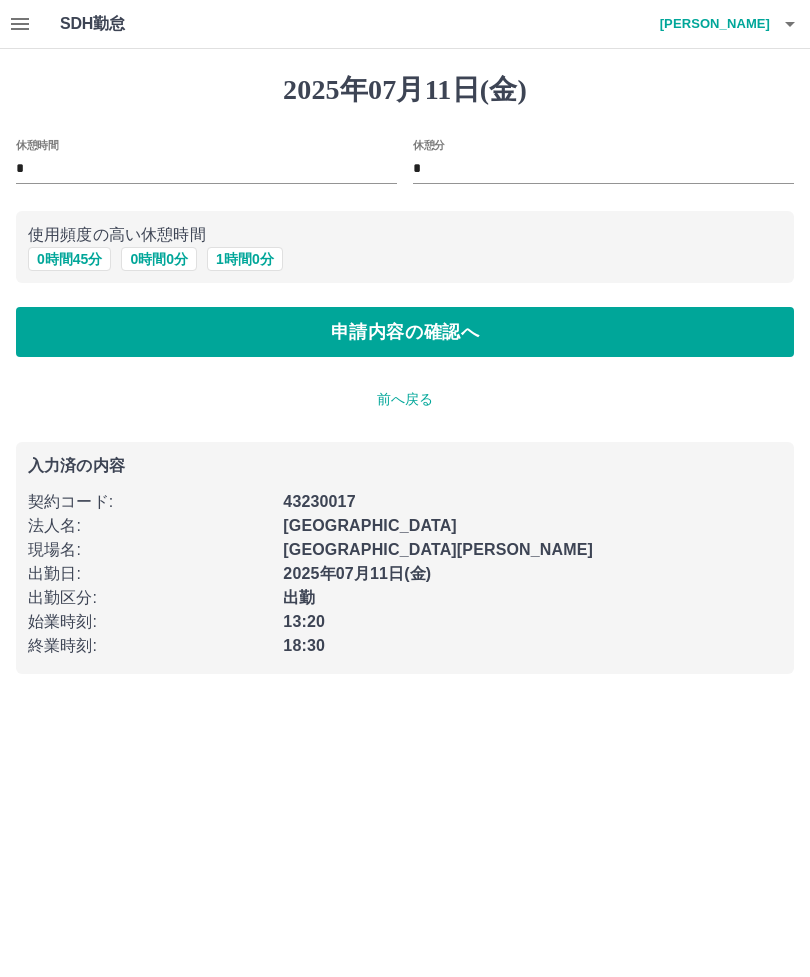 click on "申請内容の確認へ" at bounding box center (405, 332) 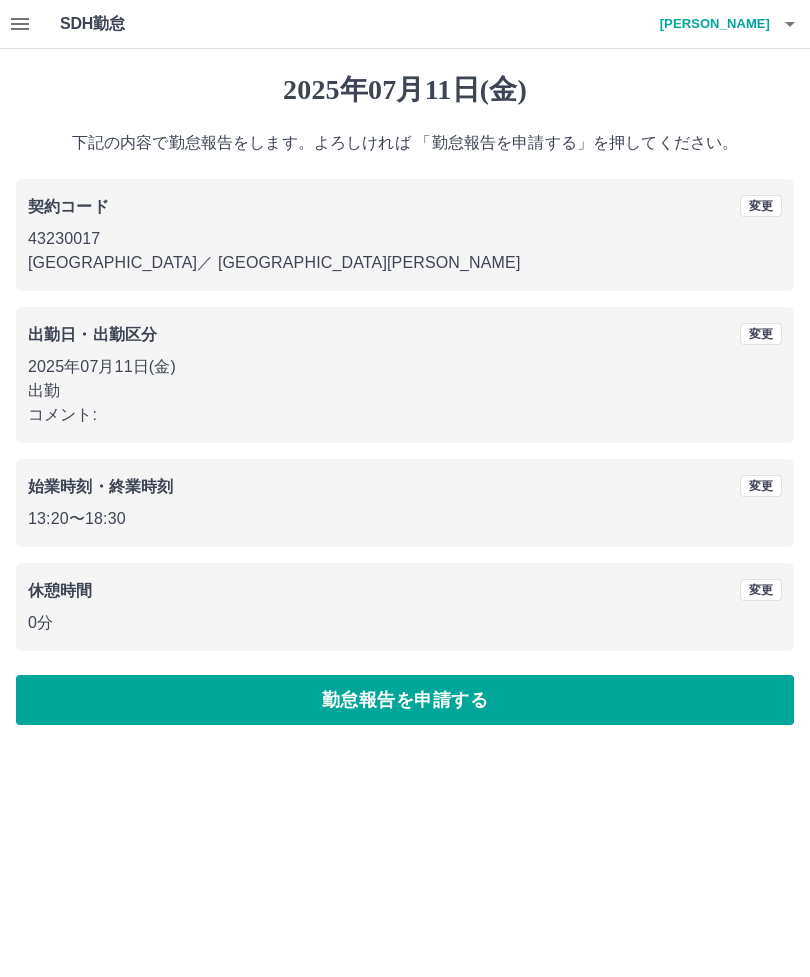 click on "勤怠報告を申請する" at bounding box center [405, 700] 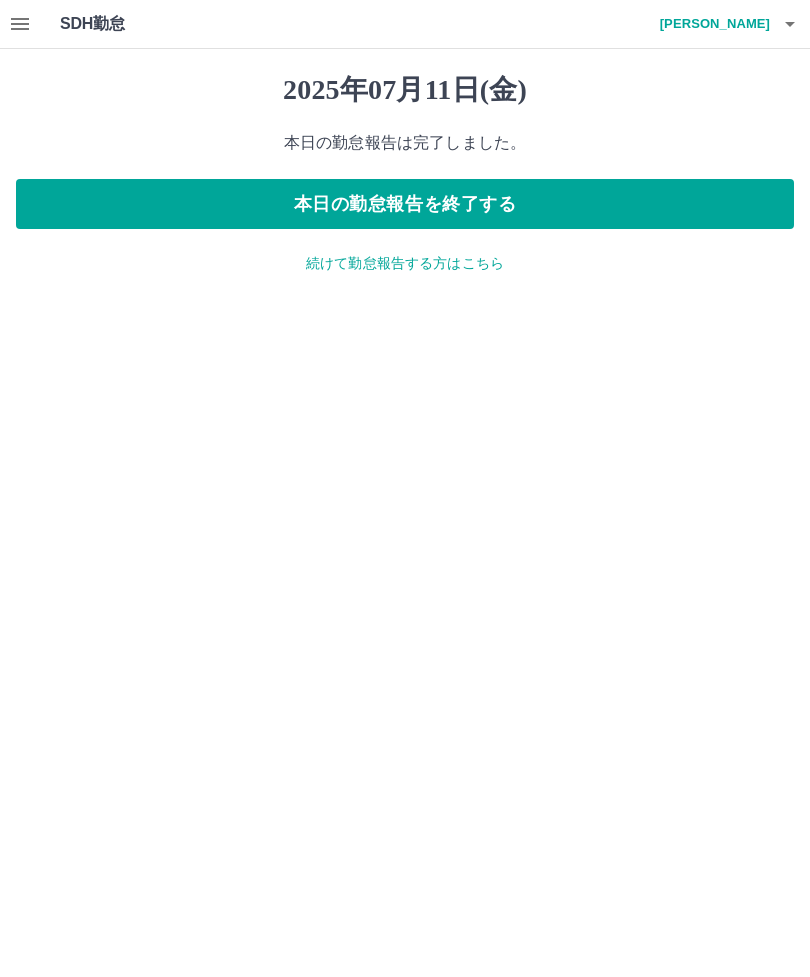 click at bounding box center [20, 24] 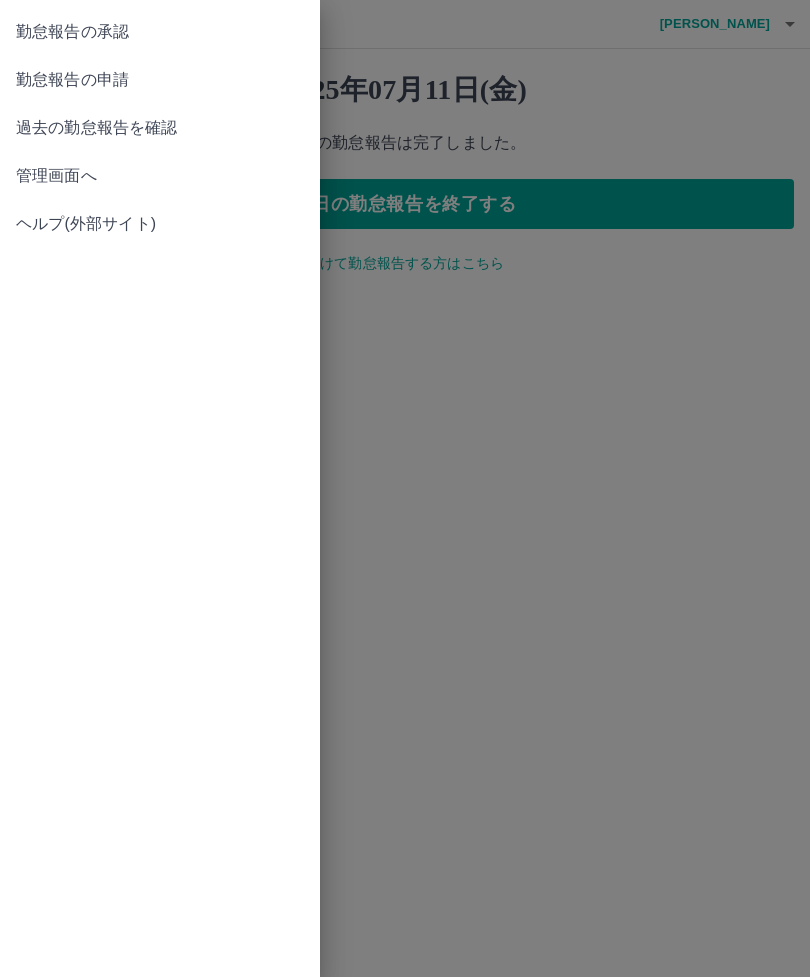click on "勤怠報告の承認" at bounding box center (160, 32) 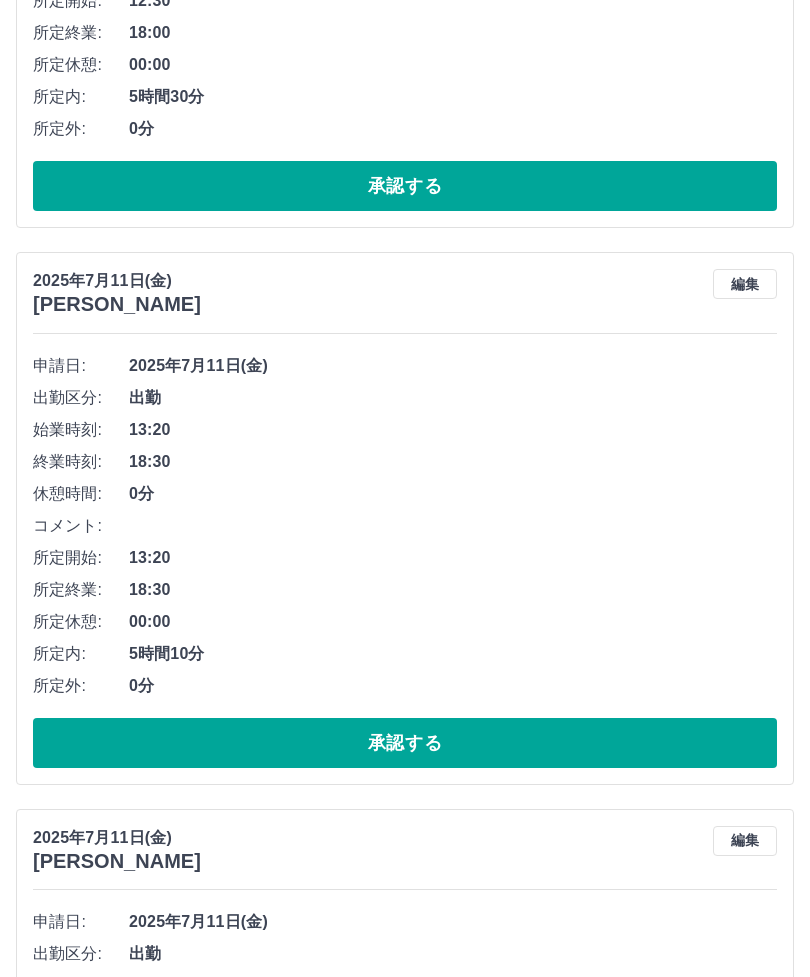 scroll, scrollTop: 808, scrollLeft: 0, axis: vertical 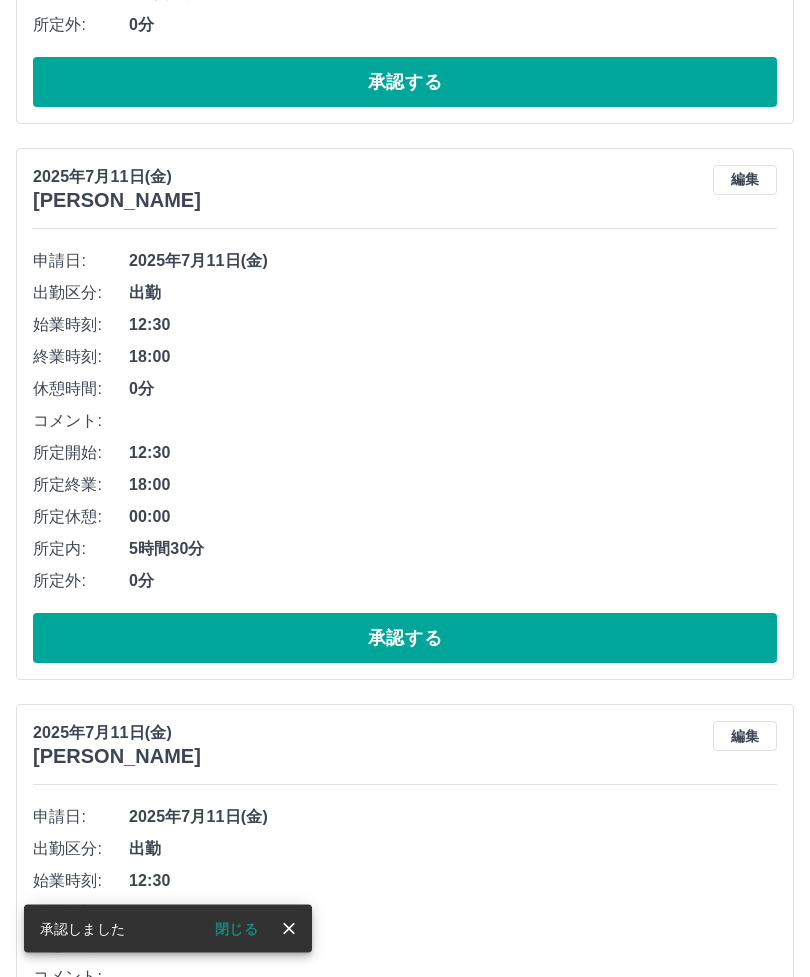 click on "承認する" at bounding box center [405, 639] 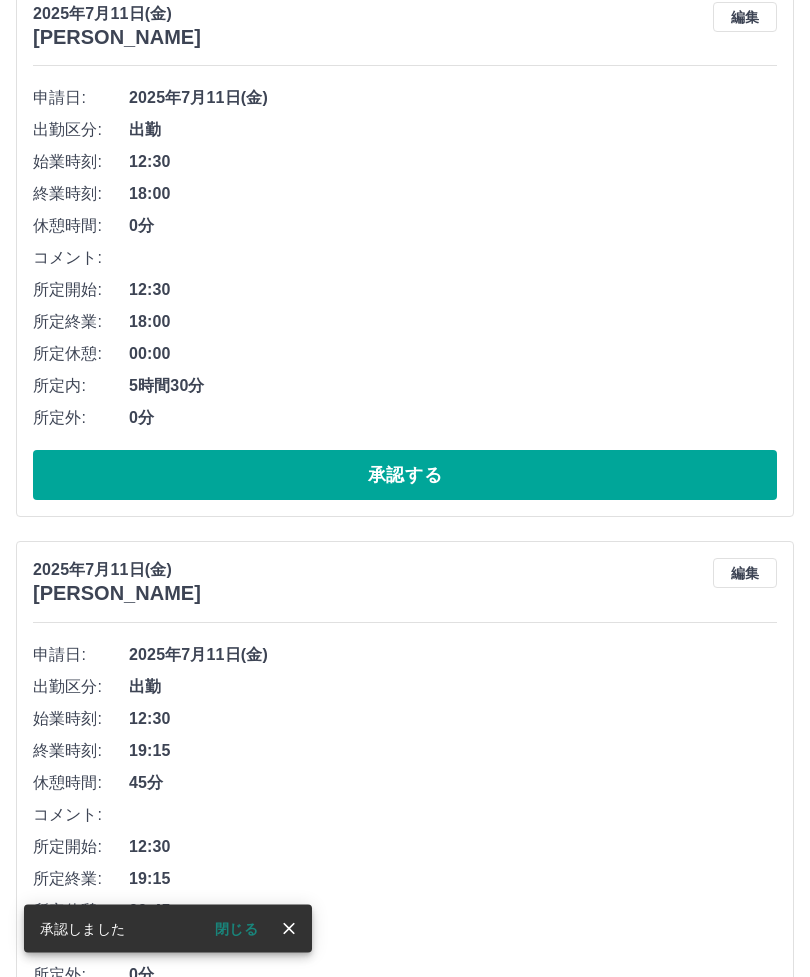 scroll, scrollTop: 2240, scrollLeft: 0, axis: vertical 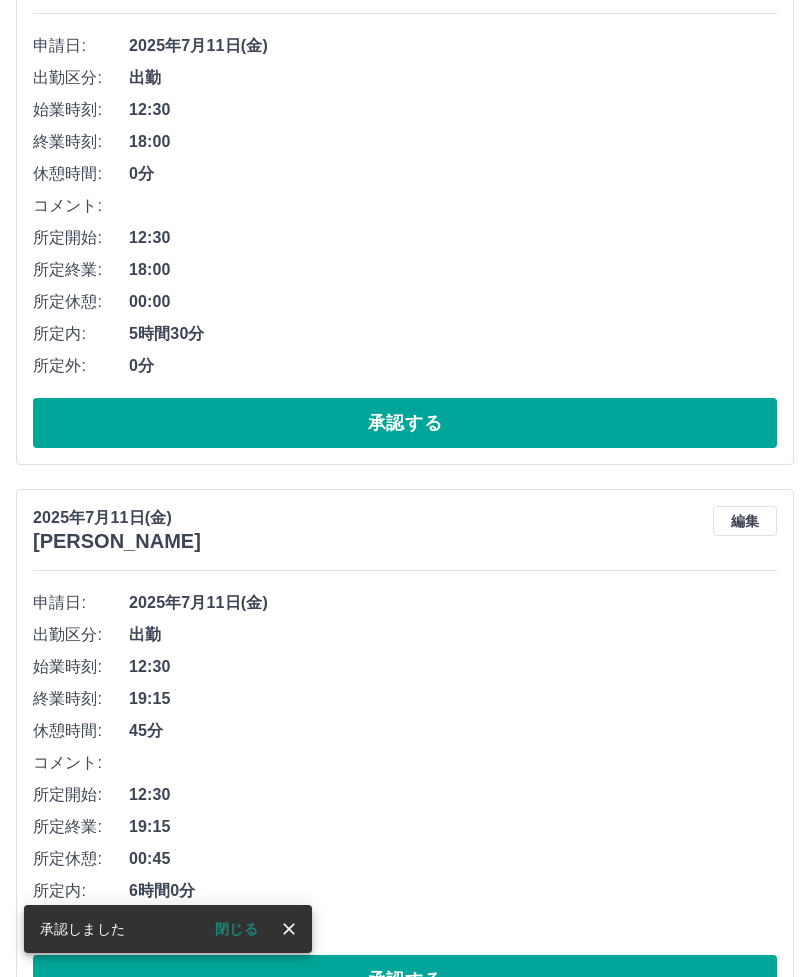 click on "承認する" at bounding box center [405, 980] 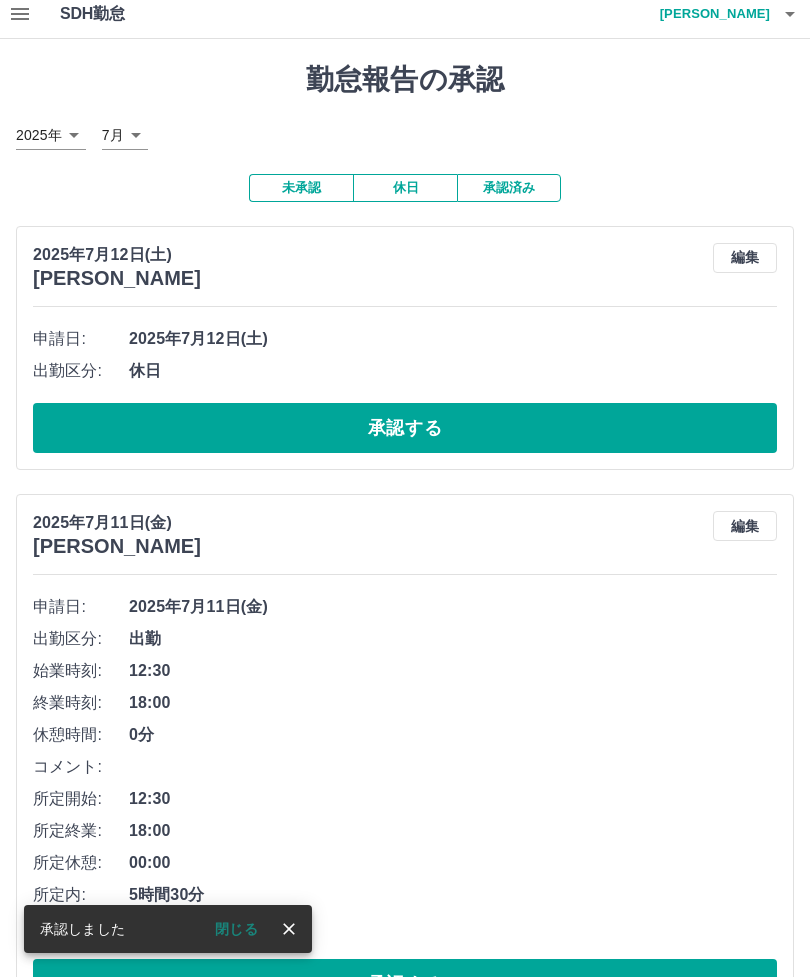 scroll, scrollTop: 0, scrollLeft: 0, axis: both 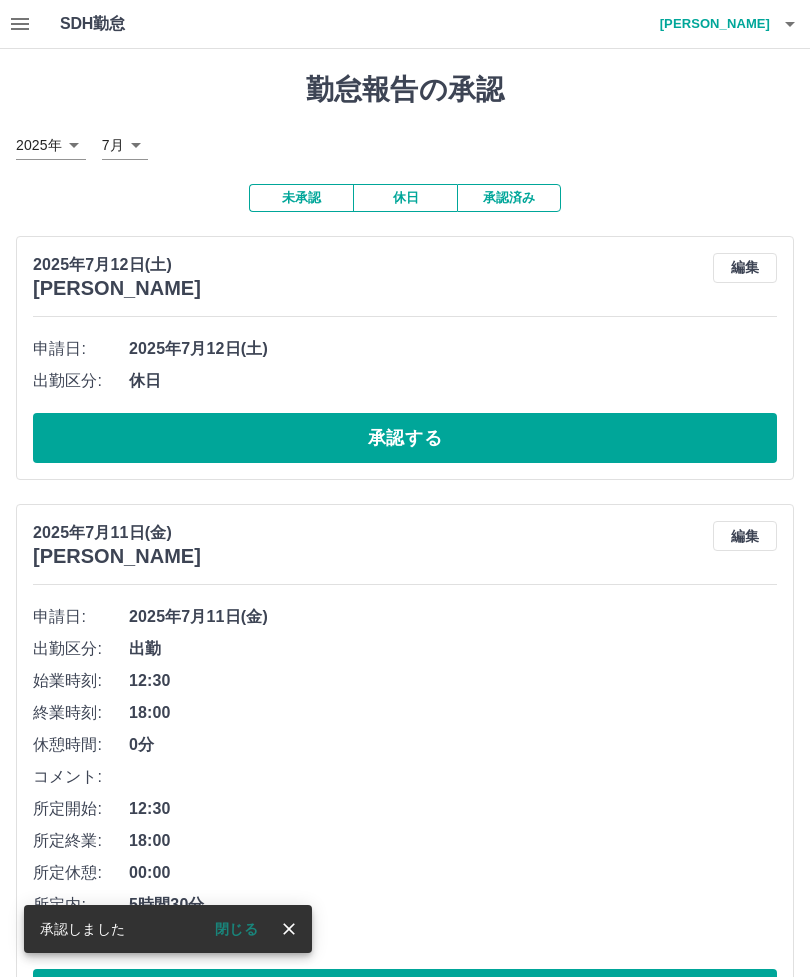click 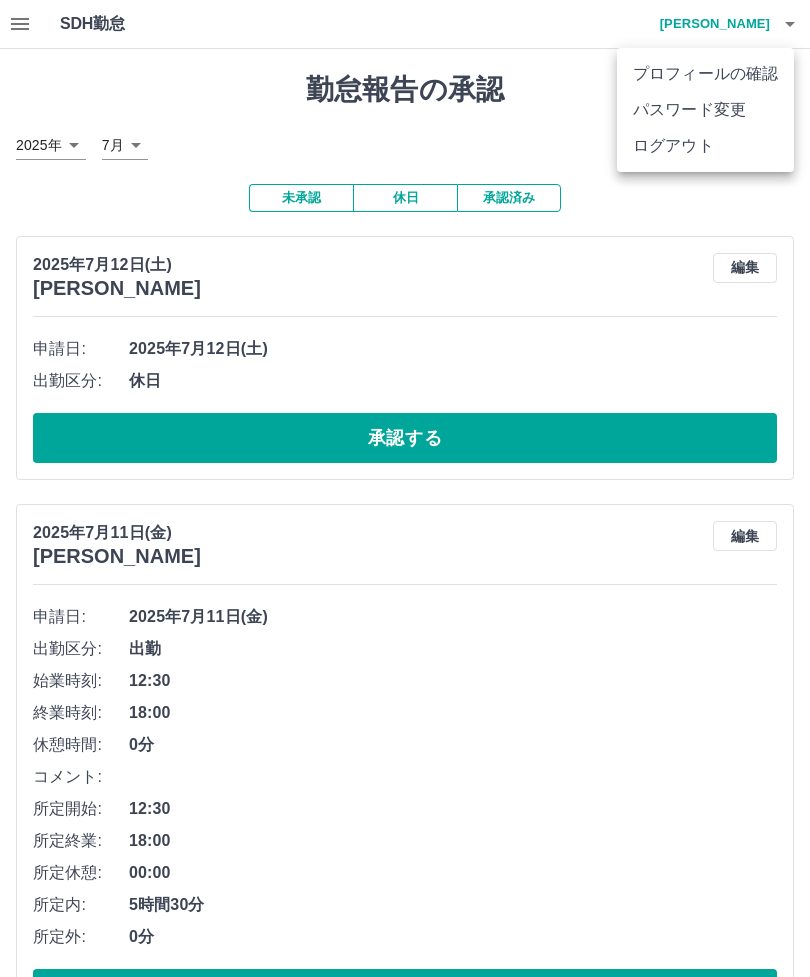 click on "ログアウト" at bounding box center [705, 146] 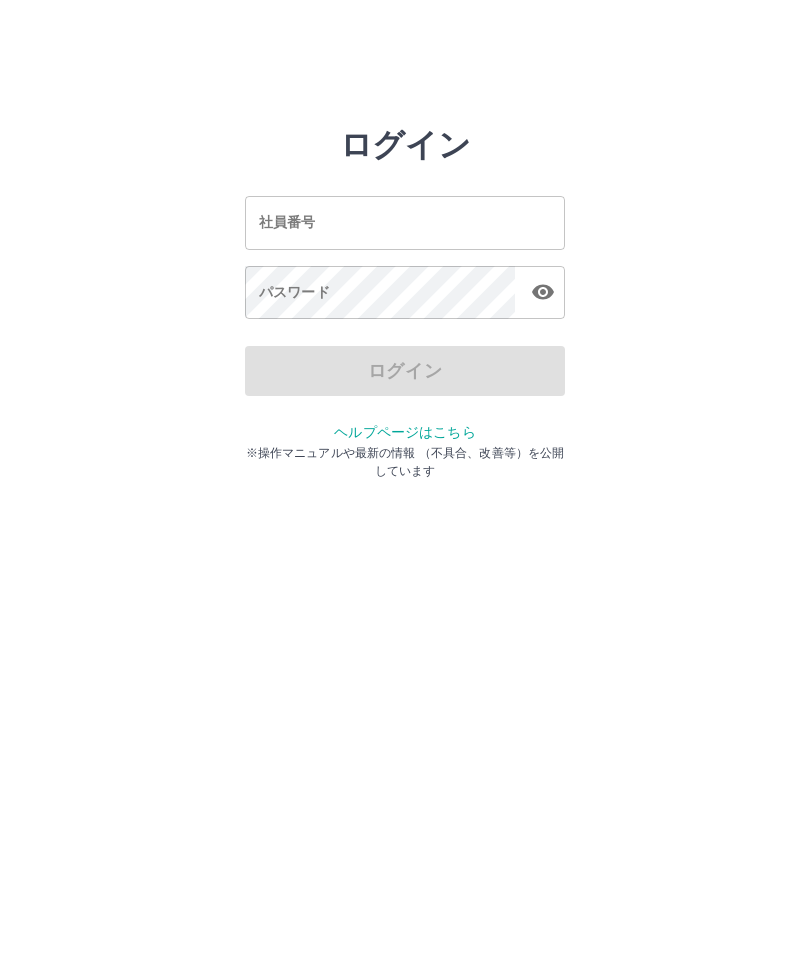 scroll, scrollTop: 0, scrollLeft: 0, axis: both 